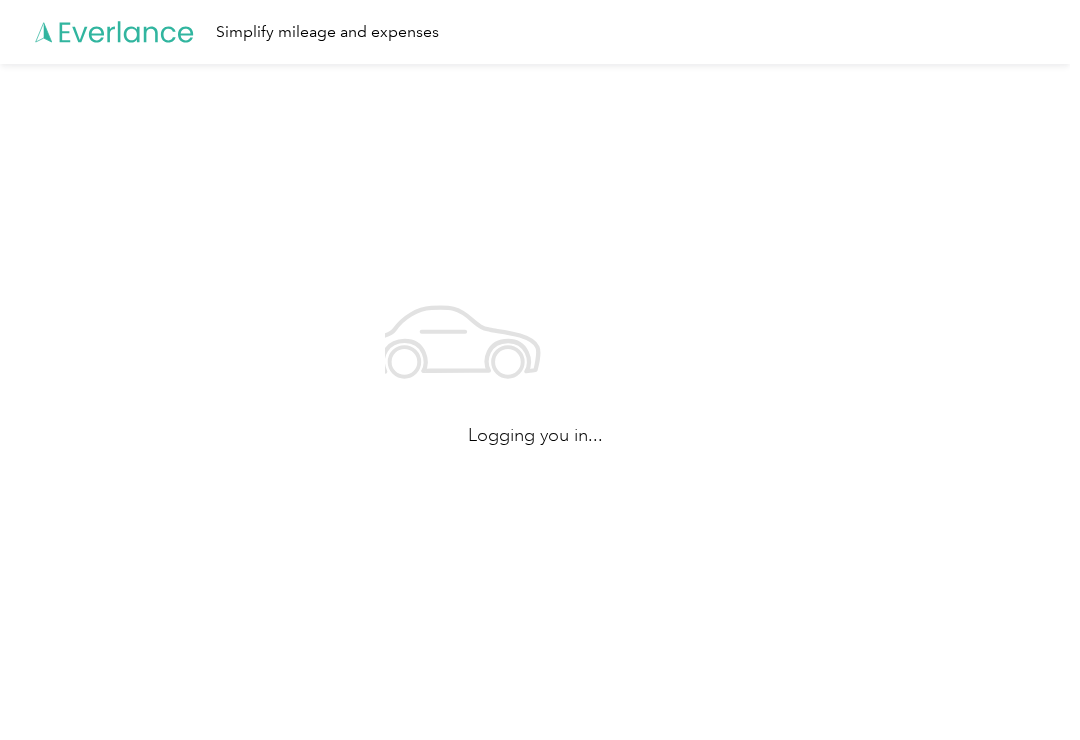 scroll, scrollTop: 0, scrollLeft: 0, axis: both 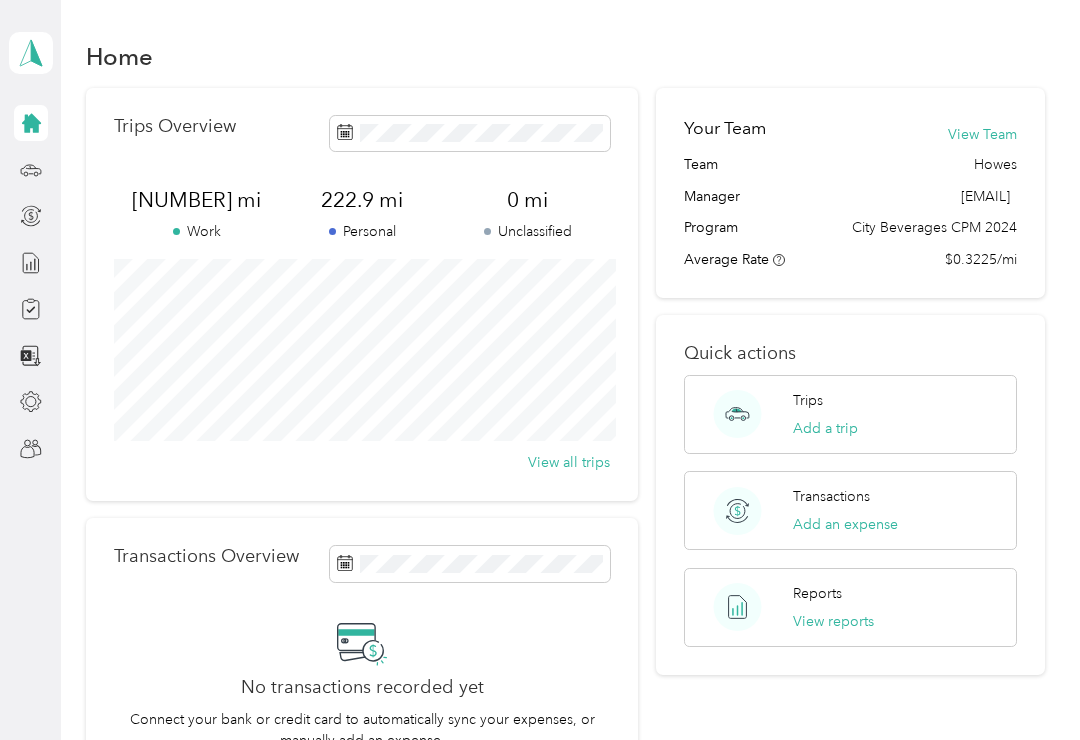 click 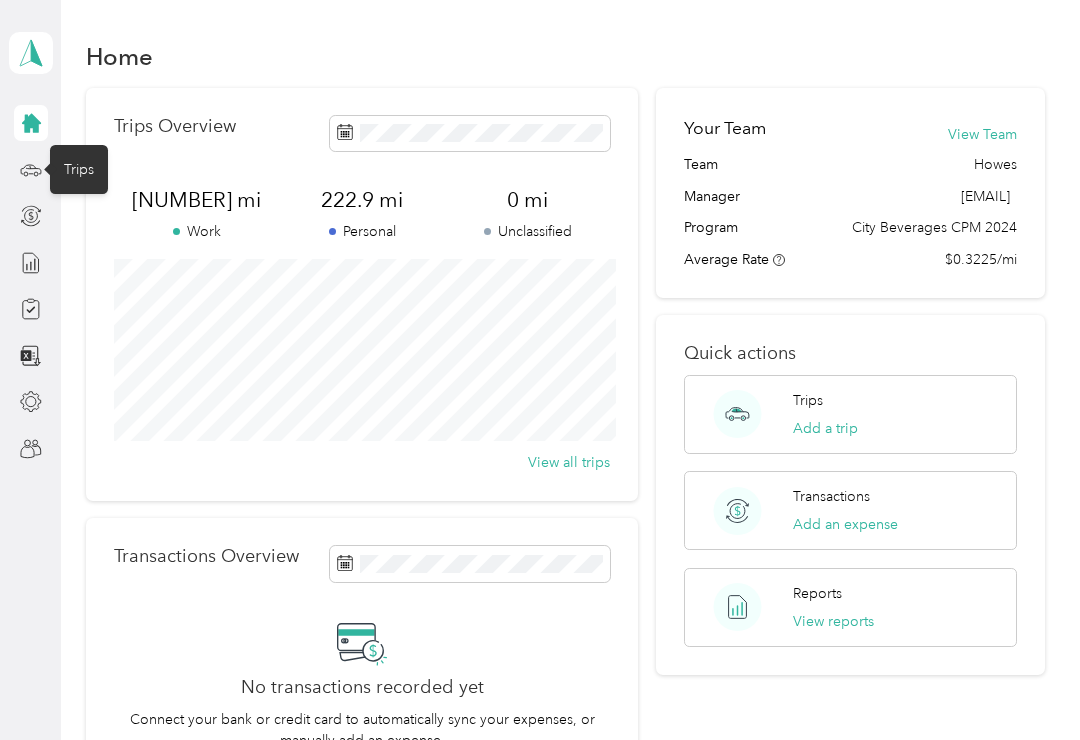 click on "View reports" at bounding box center [833, 621] 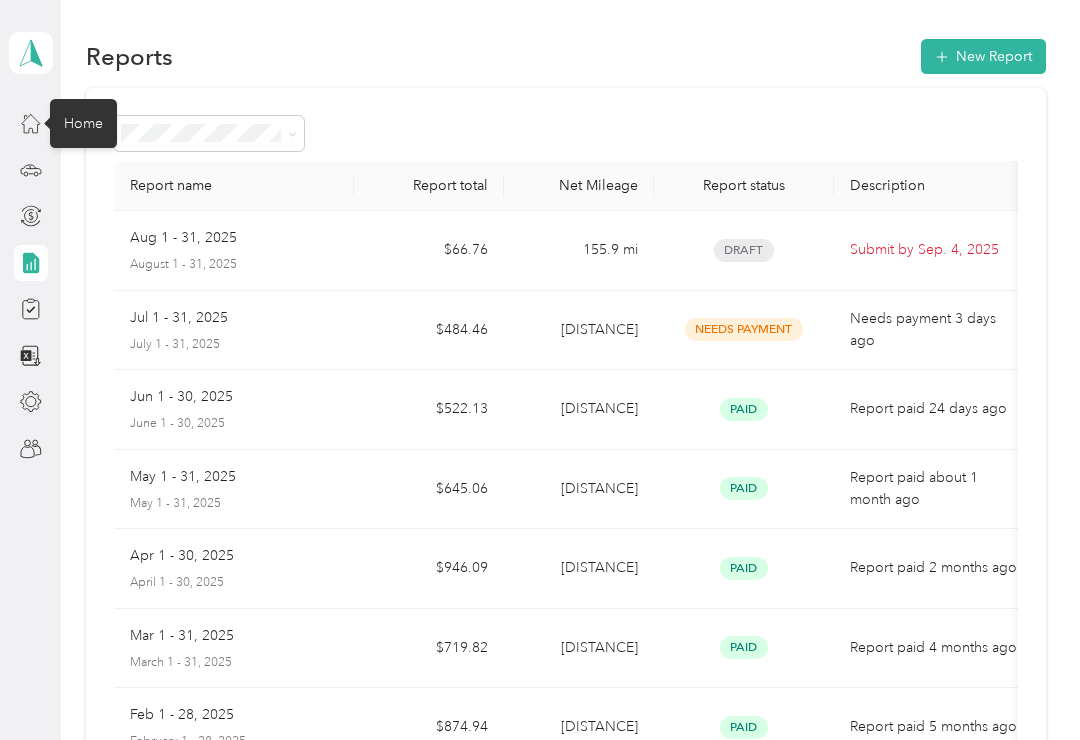 click 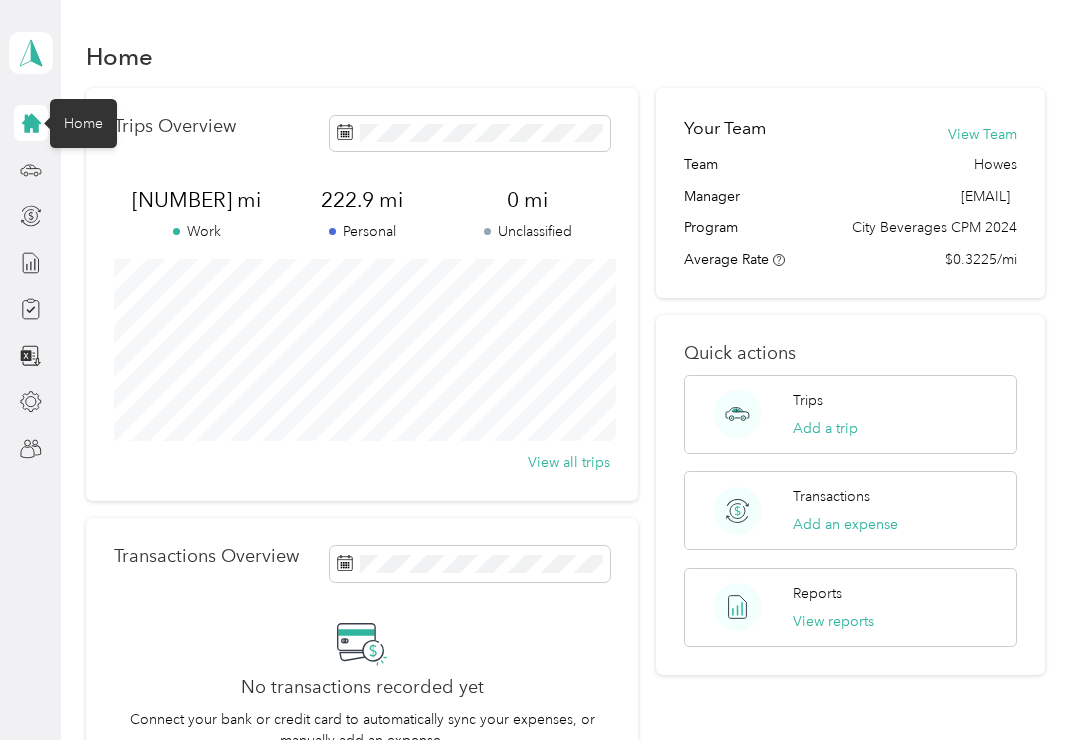 click 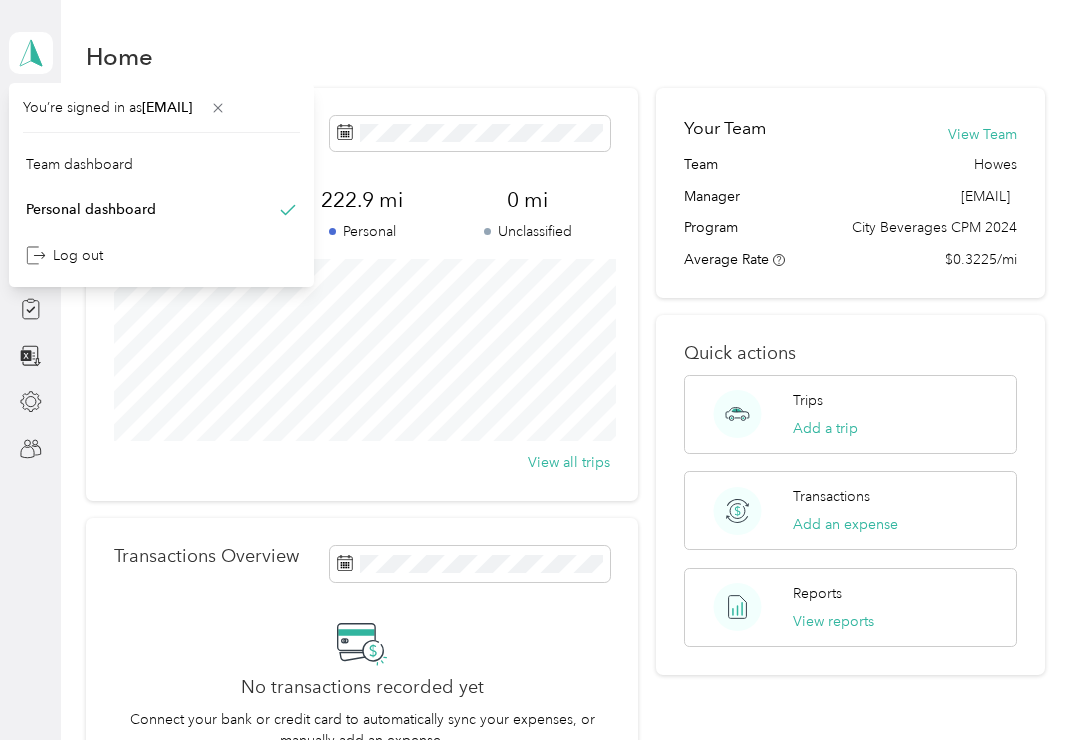 click on "Team dashboard" at bounding box center [161, 164] 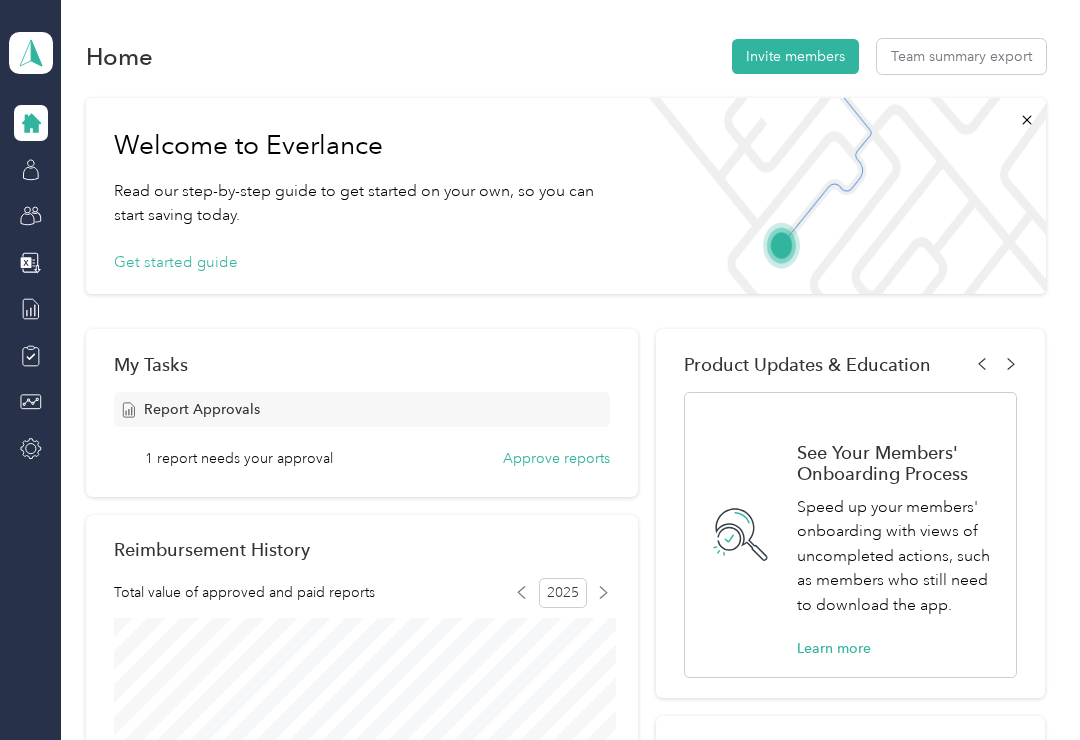 click on "Approve reports" at bounding box center (556, 458) 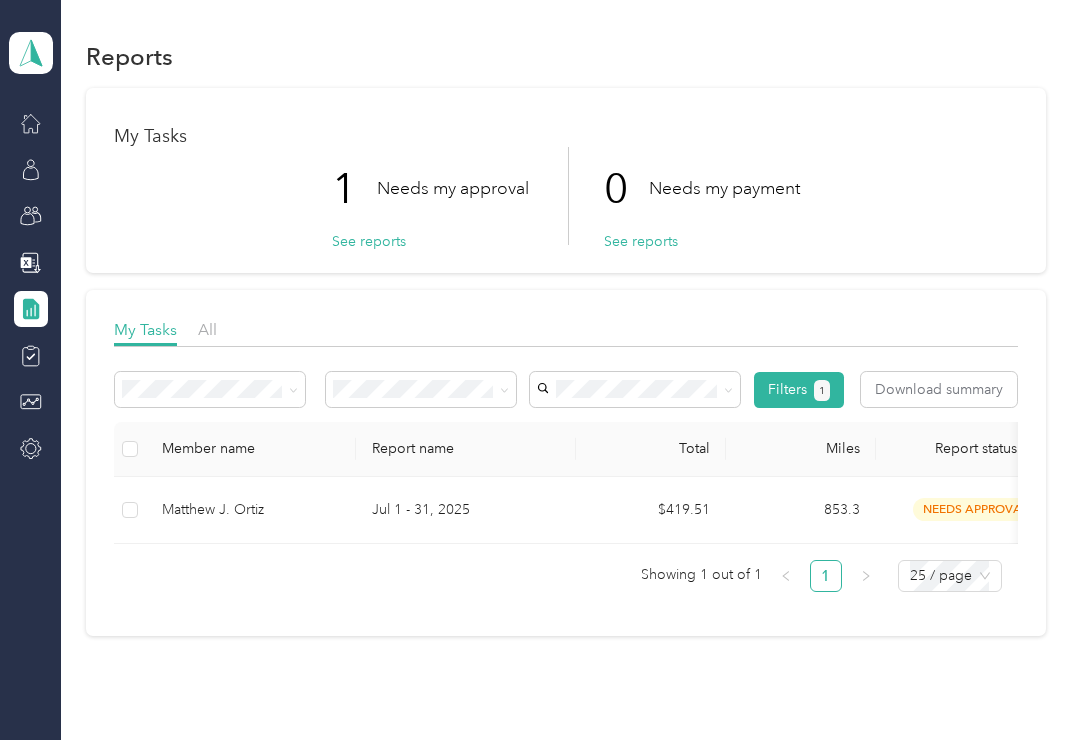 click on "Jul 1 - 31, 2025" at bounding box center [466, 510] 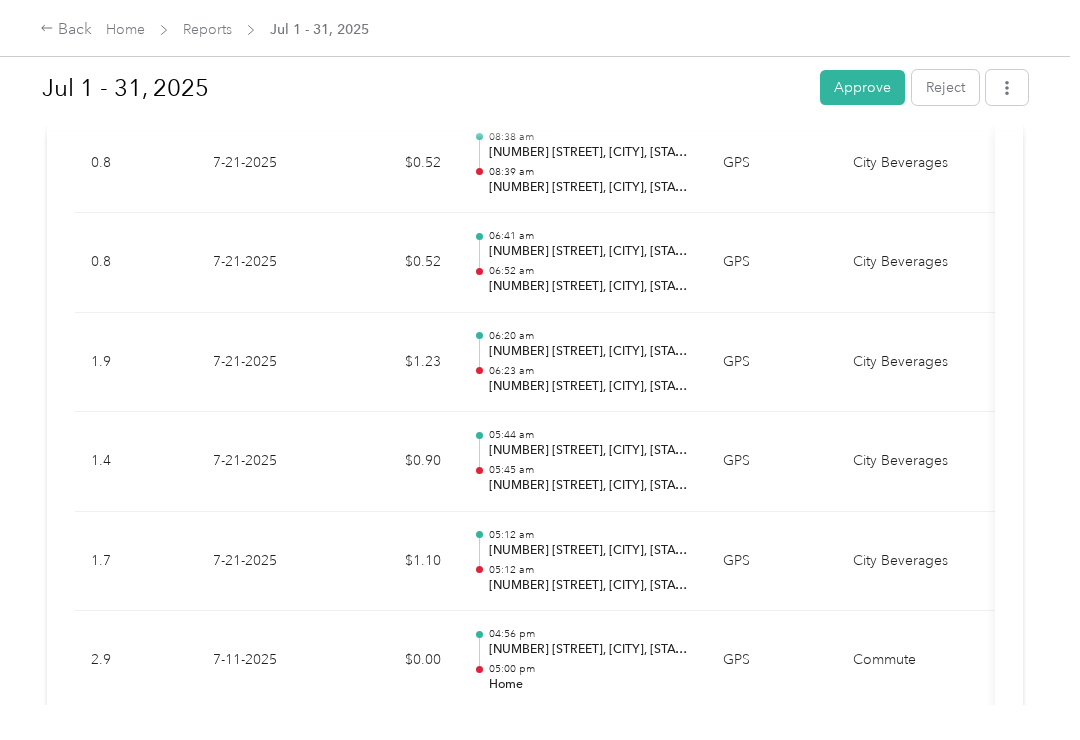 scroll, scrollTop: 9354, scrollLeft: 0, axis: vertical 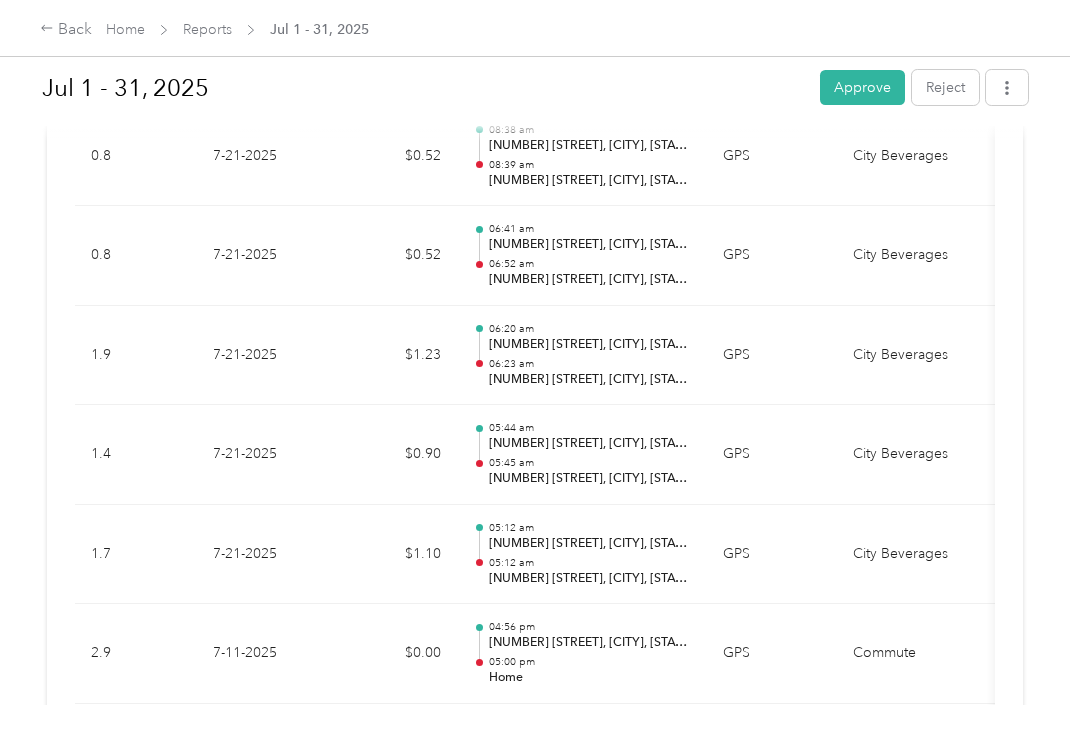 click on "Approve" at bounding box center (862, 87) 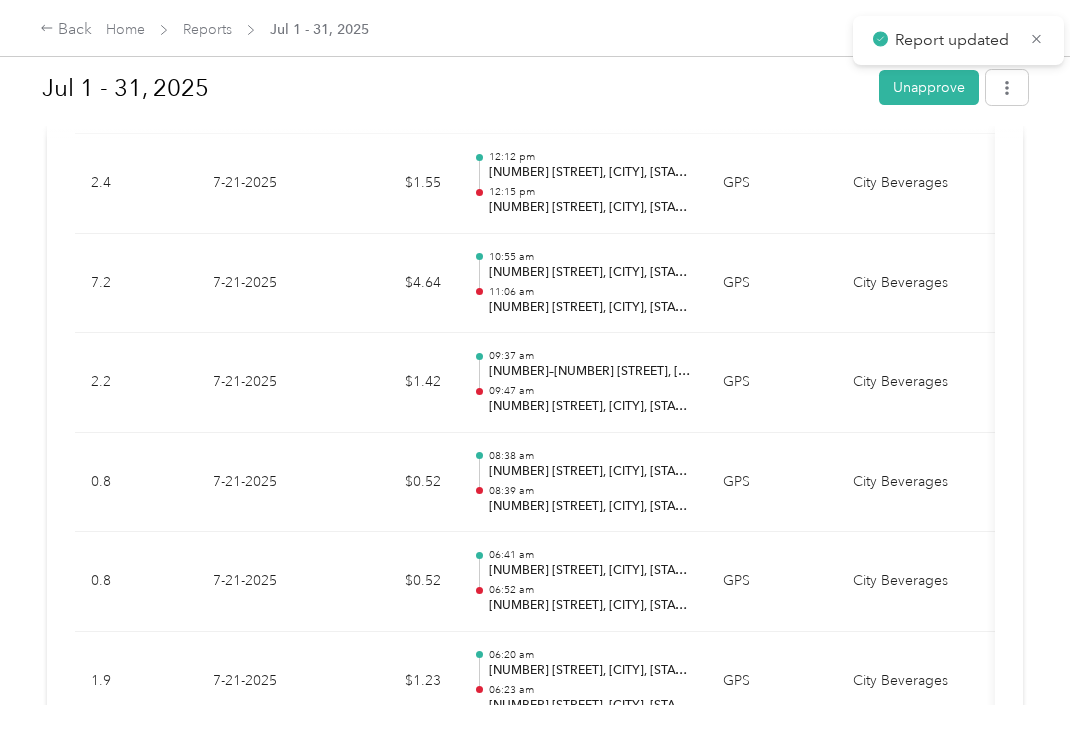 scroll, scrollTop: 9019, scrollLeft: 0, axis: vertical 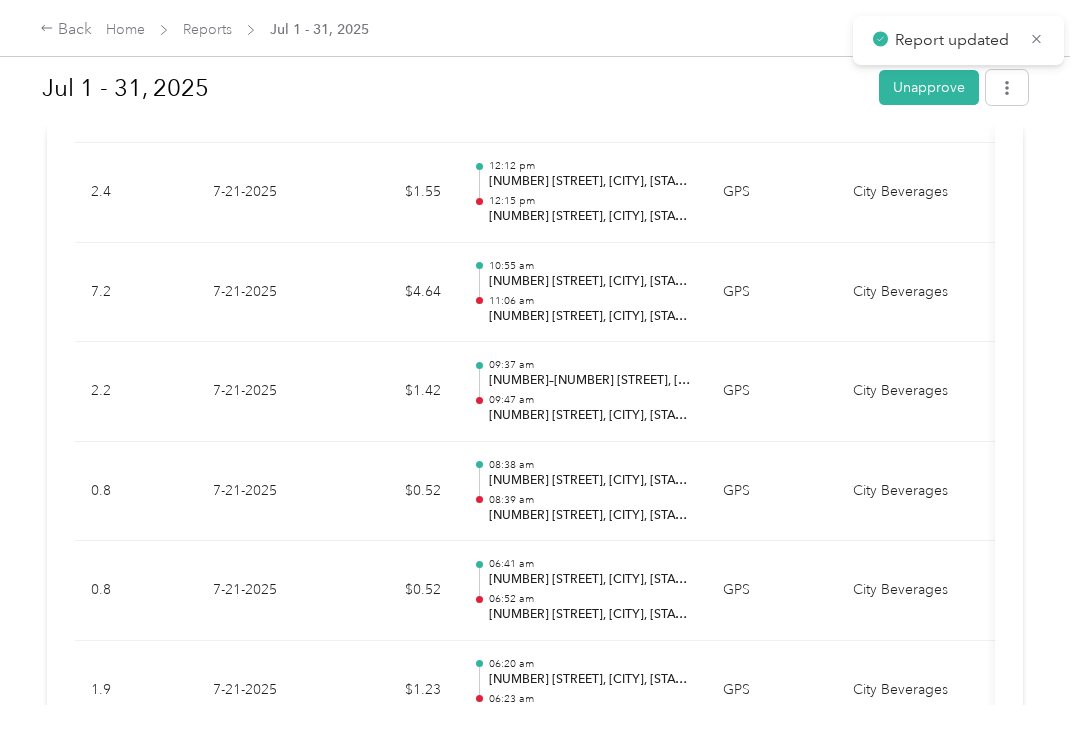 click on "Back" at bounding box center [66, 30] 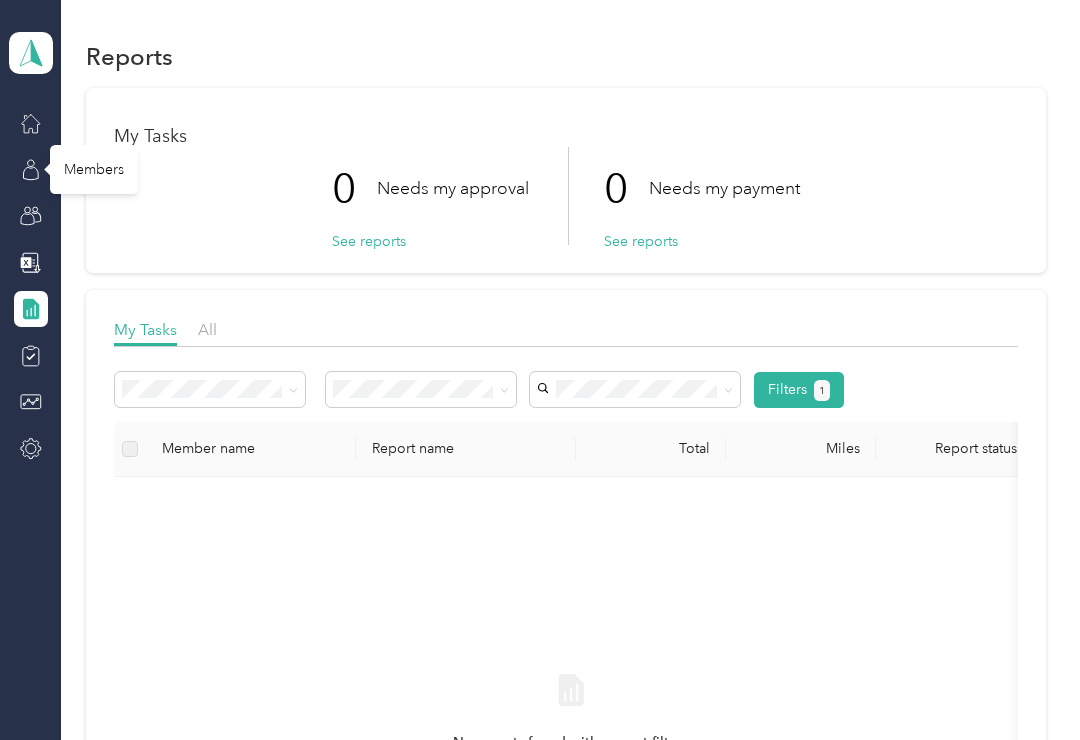 click 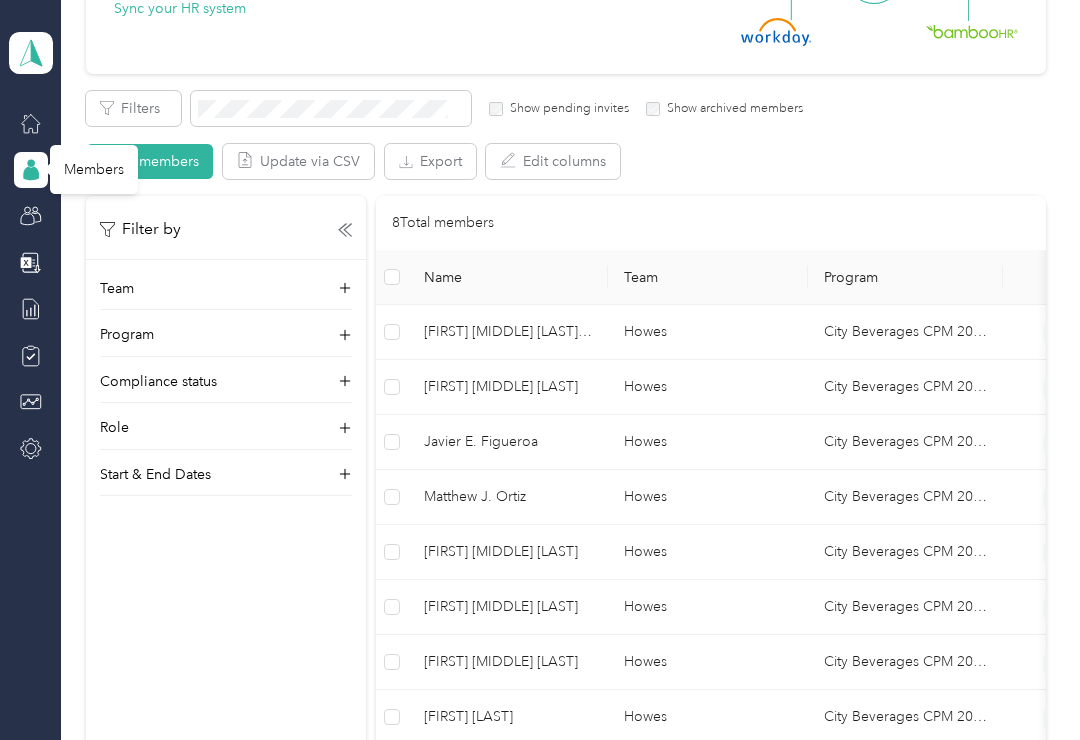 scroll, scrollTop: 289, scrollLeft: 0, axis: vertical 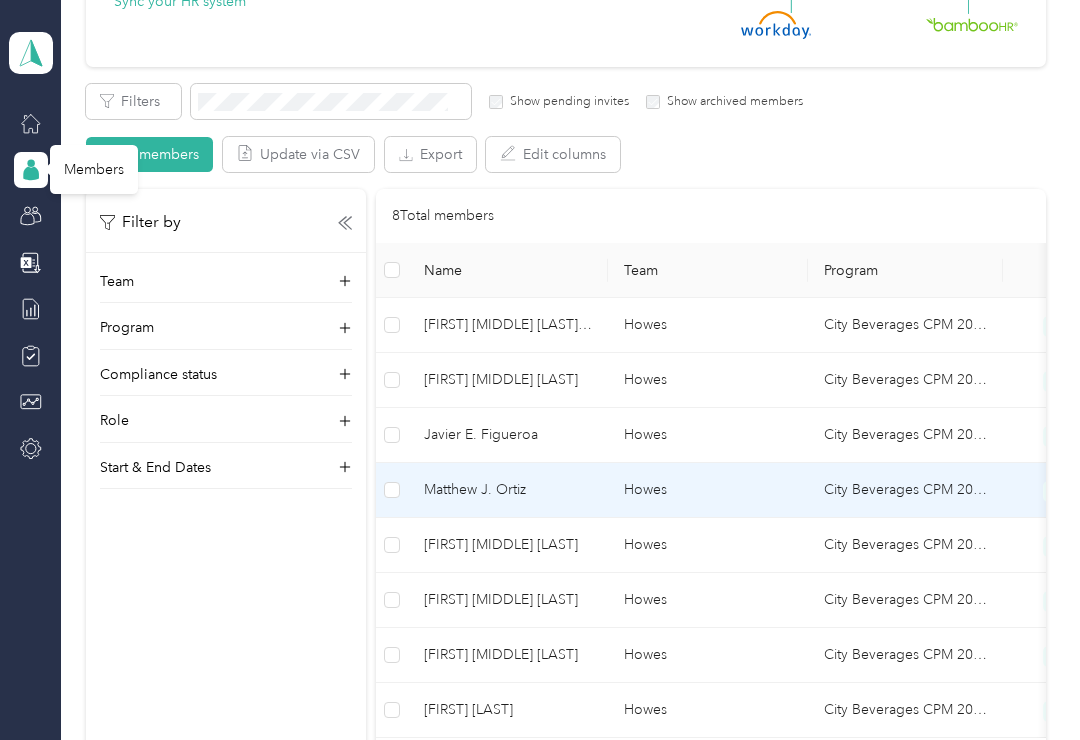 click on "Howes" at bounding box center [708, 490] 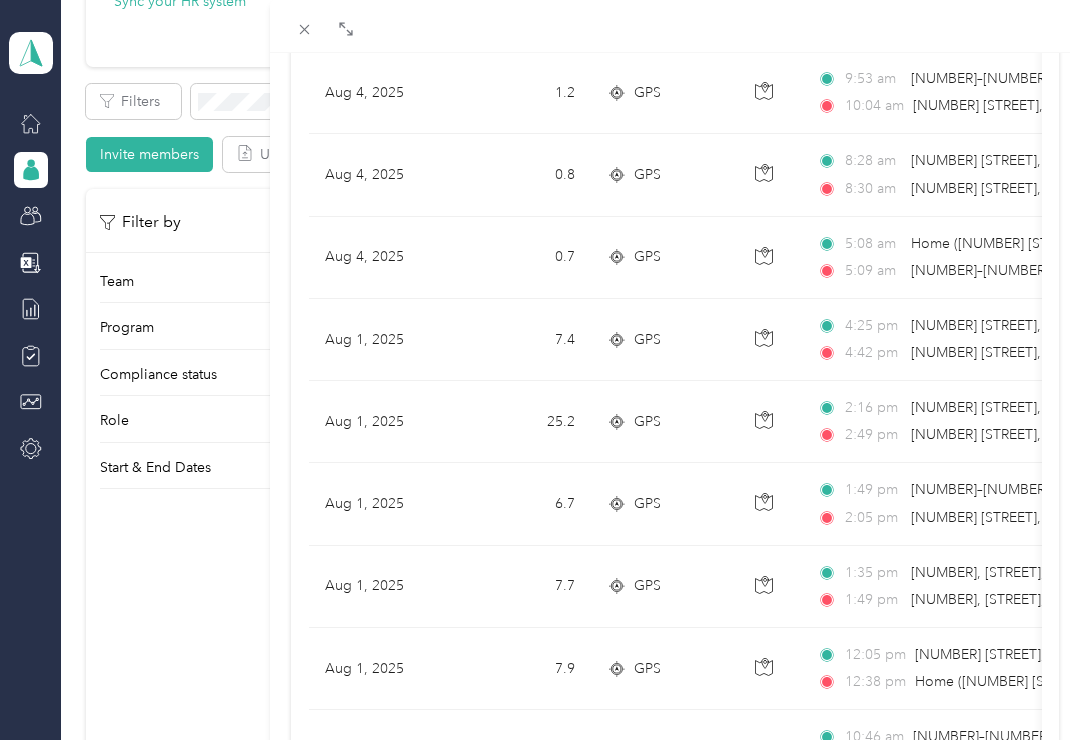 scroll, scrollTop: 276, scrollLeft: 0, axis: vertical 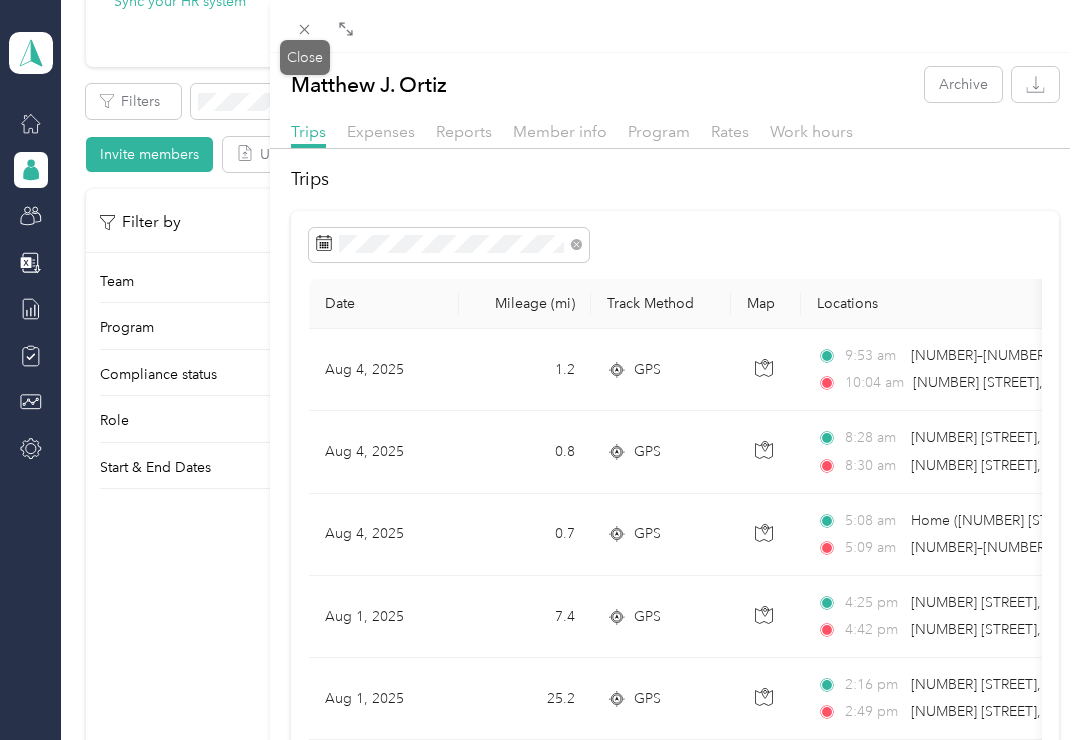 click 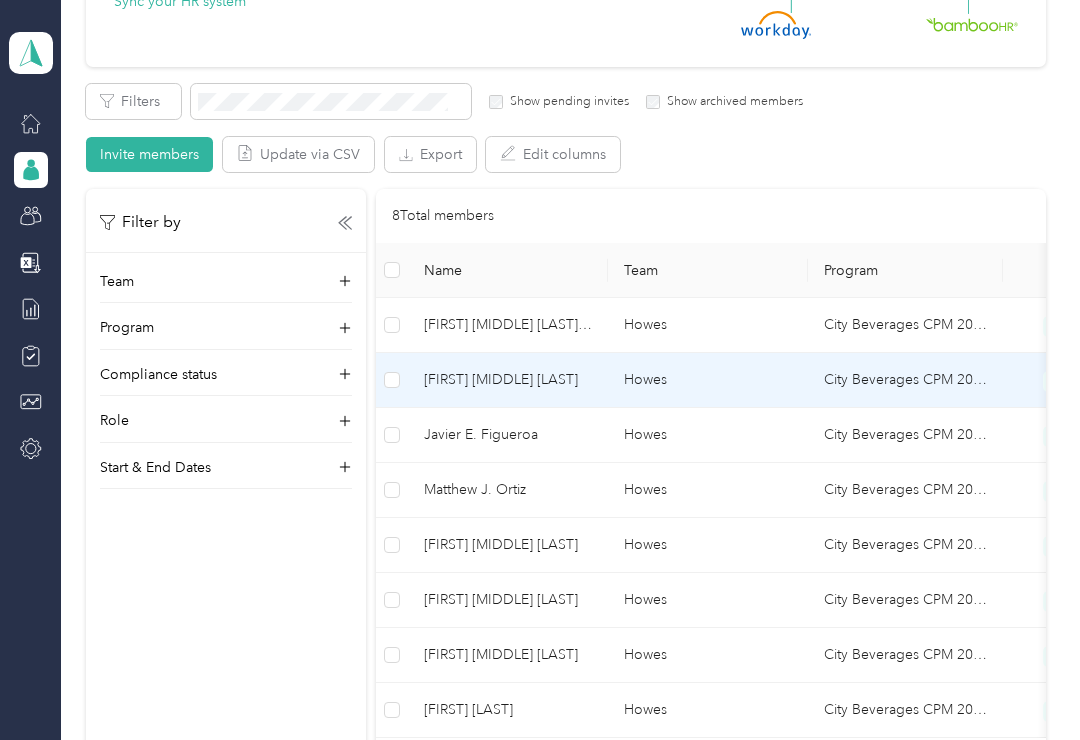 click on "Howes" at bounding box center (708, 380) 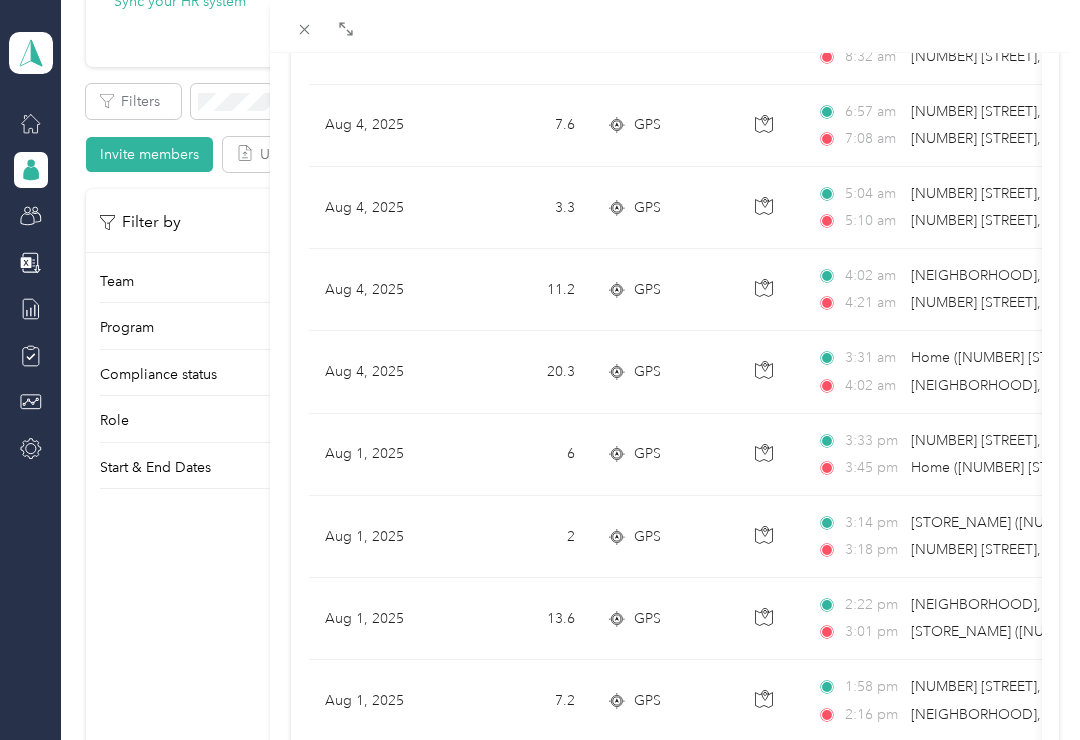scroll, scrollTop: 410, scrollLeft: 0, axis: vertical 